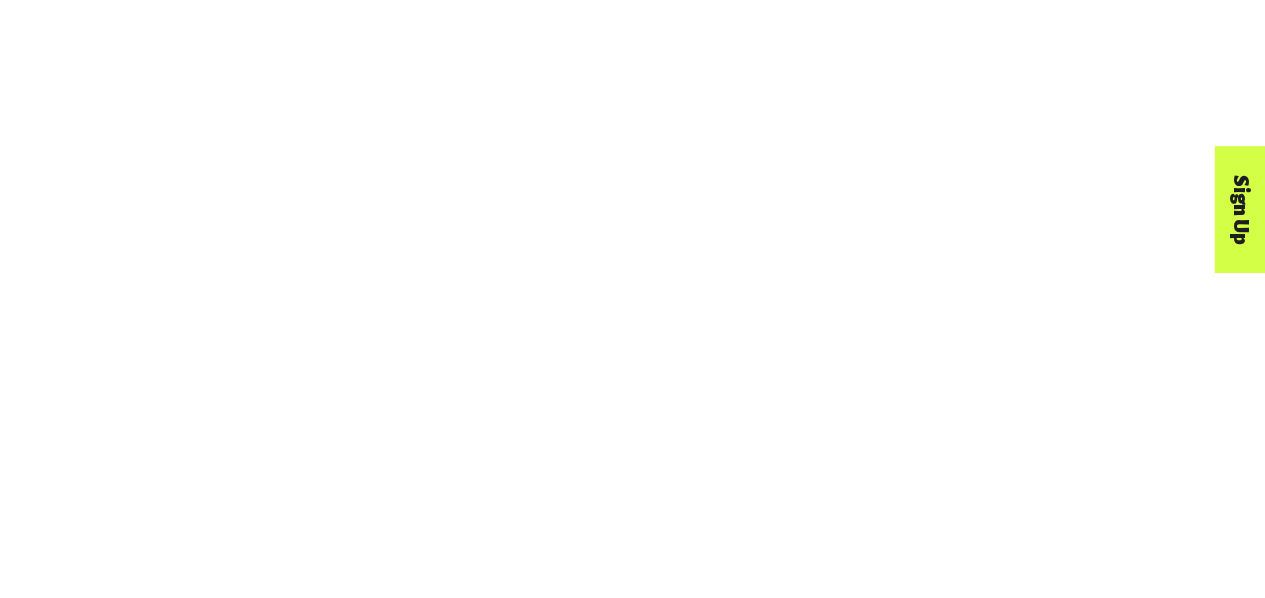 scroll, scrollTop: 0, scrollLeft: 0, axis: both 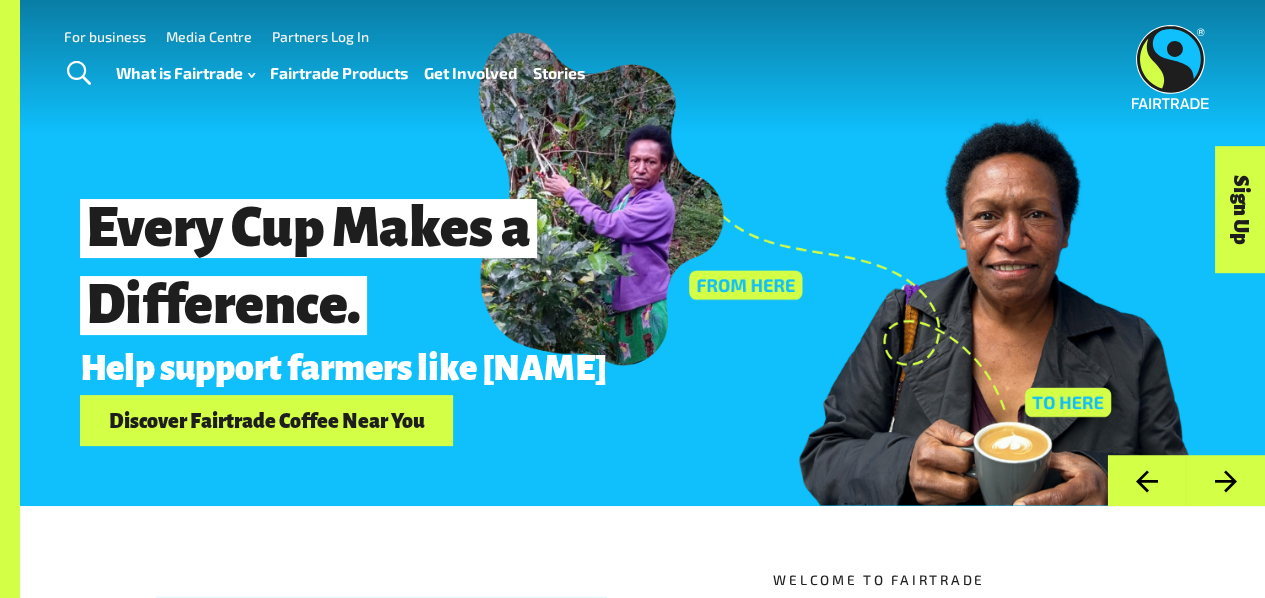 click on "Fairtrade Products" at bounding box center [339, 73] 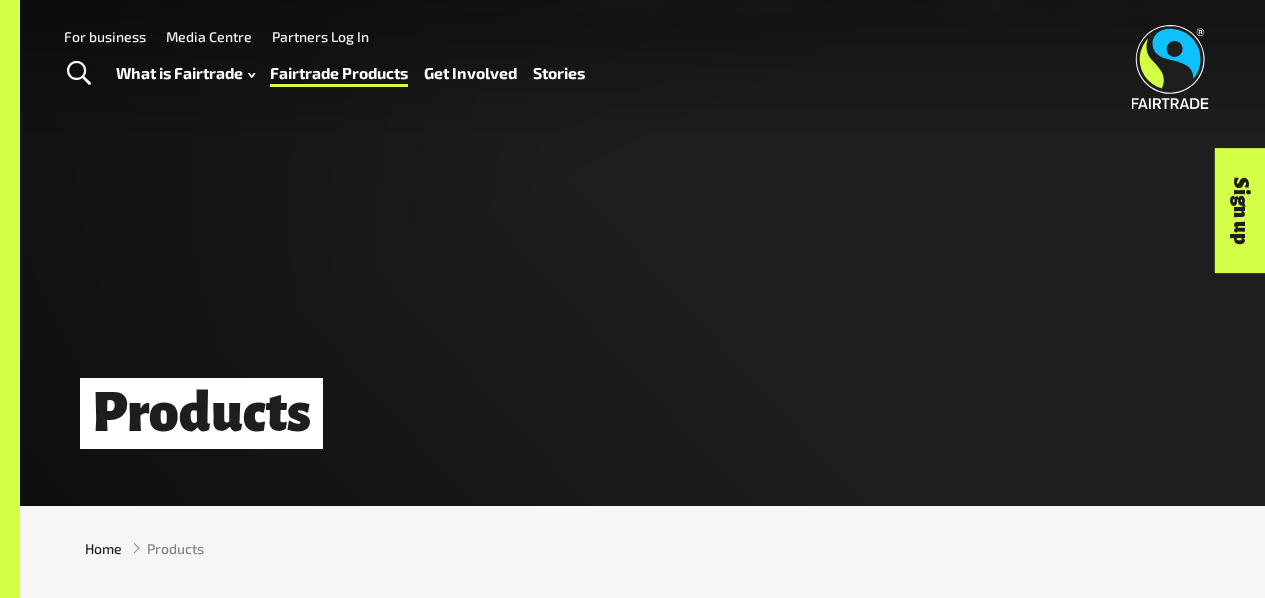 scroll, scrollTop: 0, scrollLeft: 0, axis: both 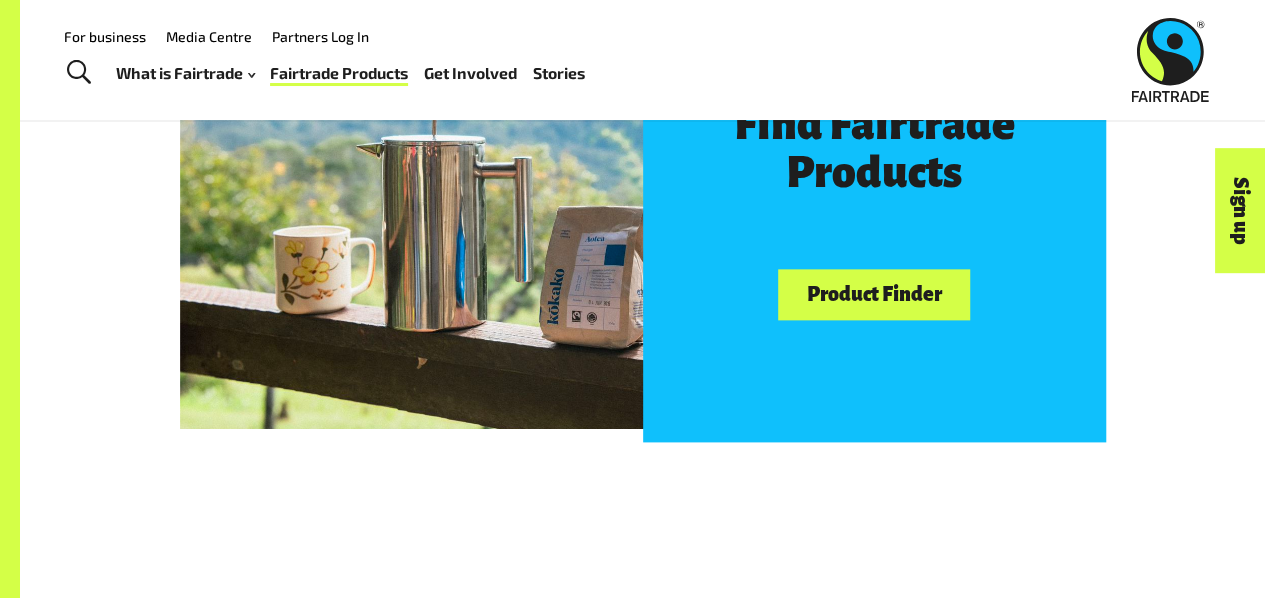 click on "Product Finder" at bounding box center [874, 294] 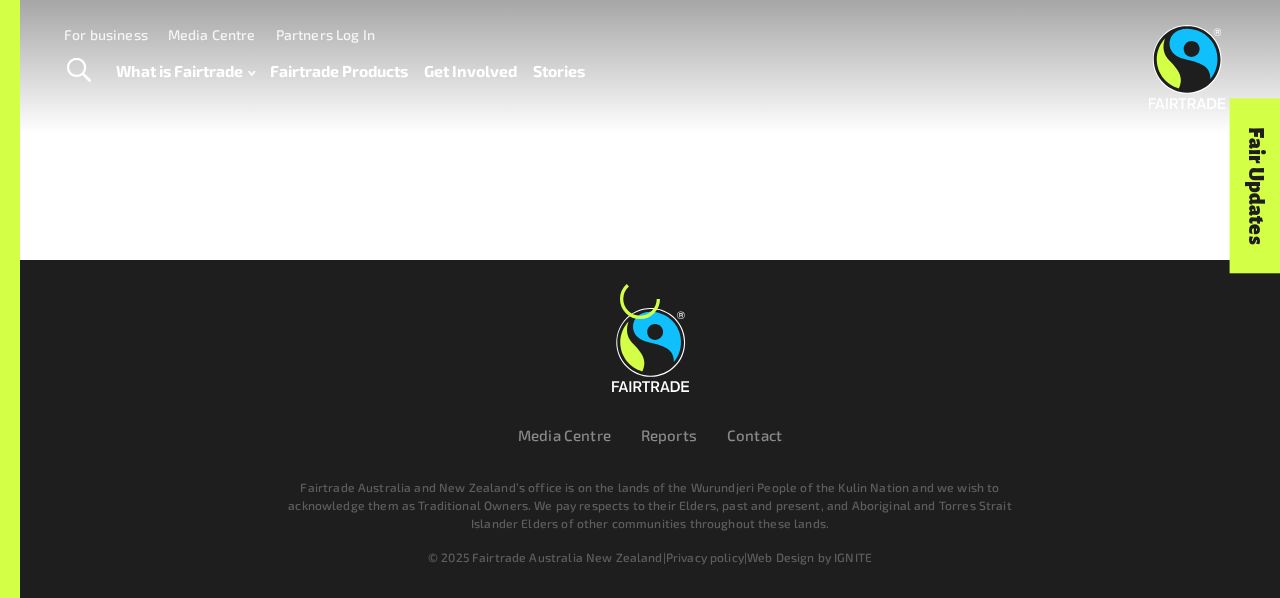 scroll, scrollTop: 0, scrollLeft: 0, axis: both 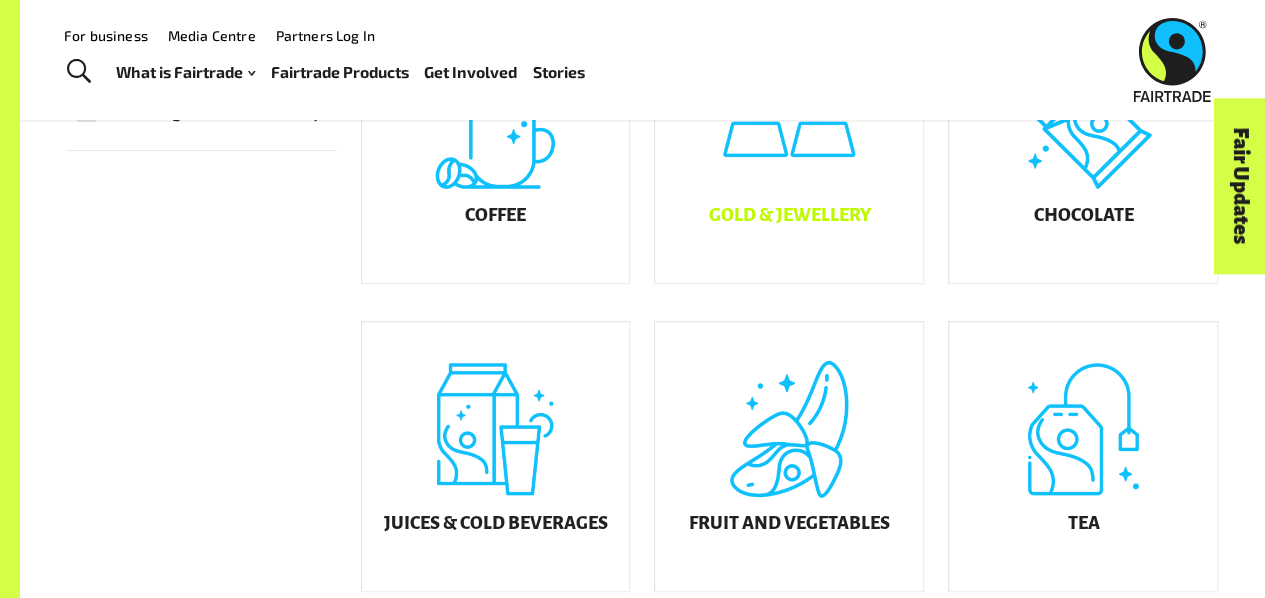 click on "Gold & Jewellery" at bounding box center (789, 148) 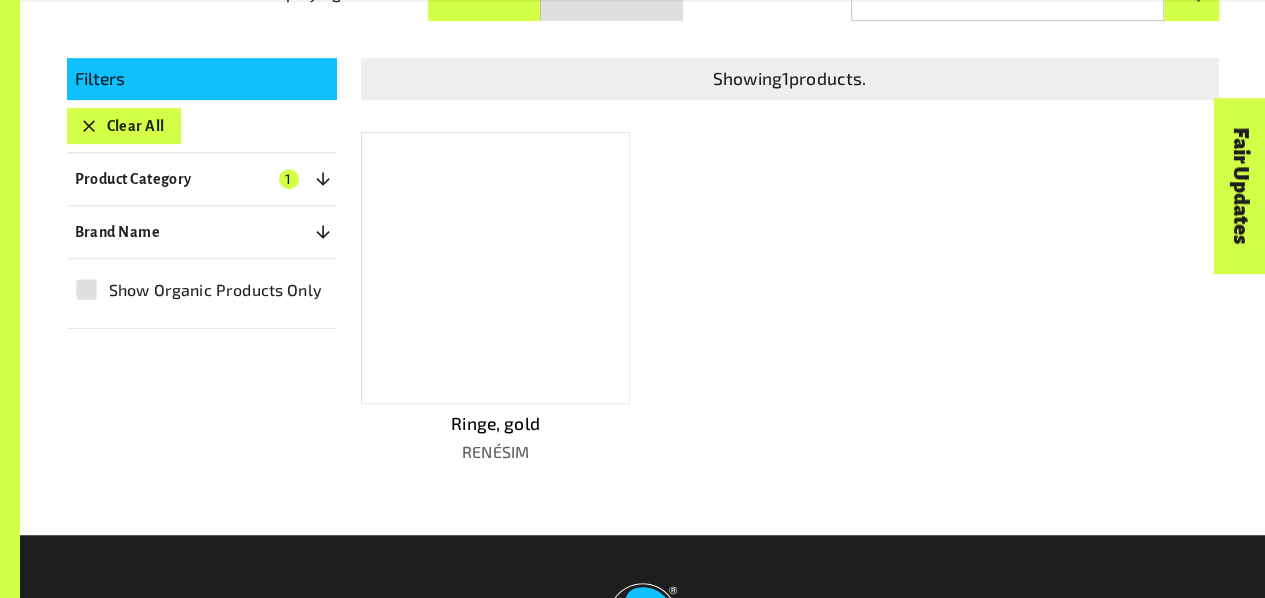scroll, scrollTop: 437, scrollLeft: 0, axis: vertical 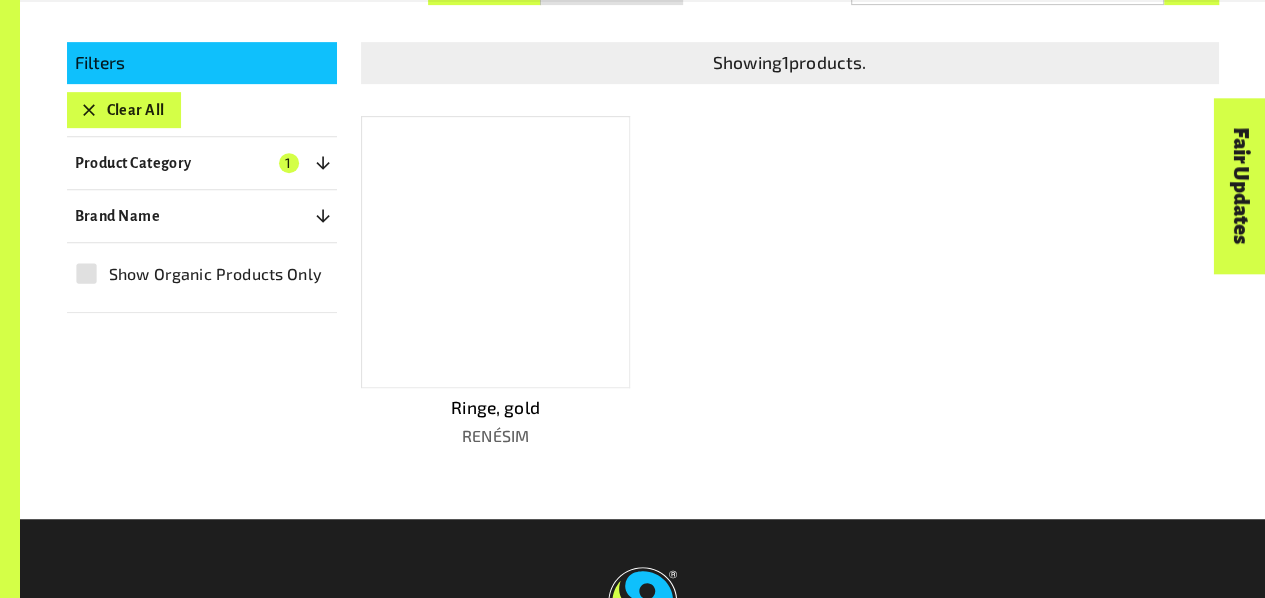 click at bounding box center [496, 252] 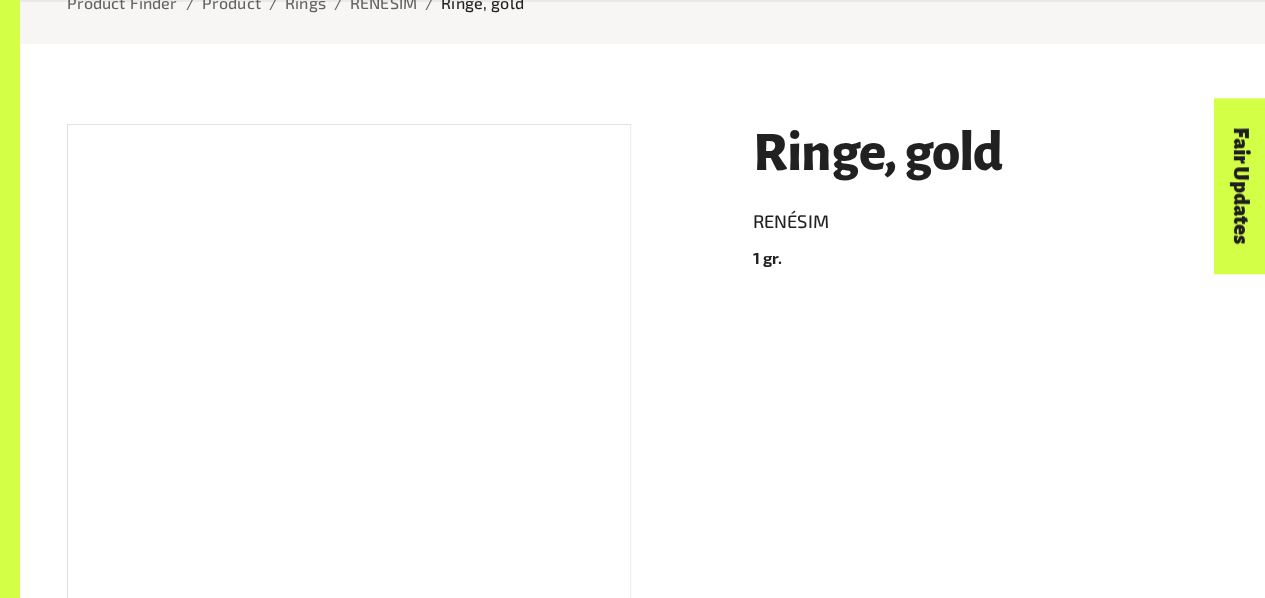 scroll, scrollTop: 255, scrollLeft: 0, axis: vertical 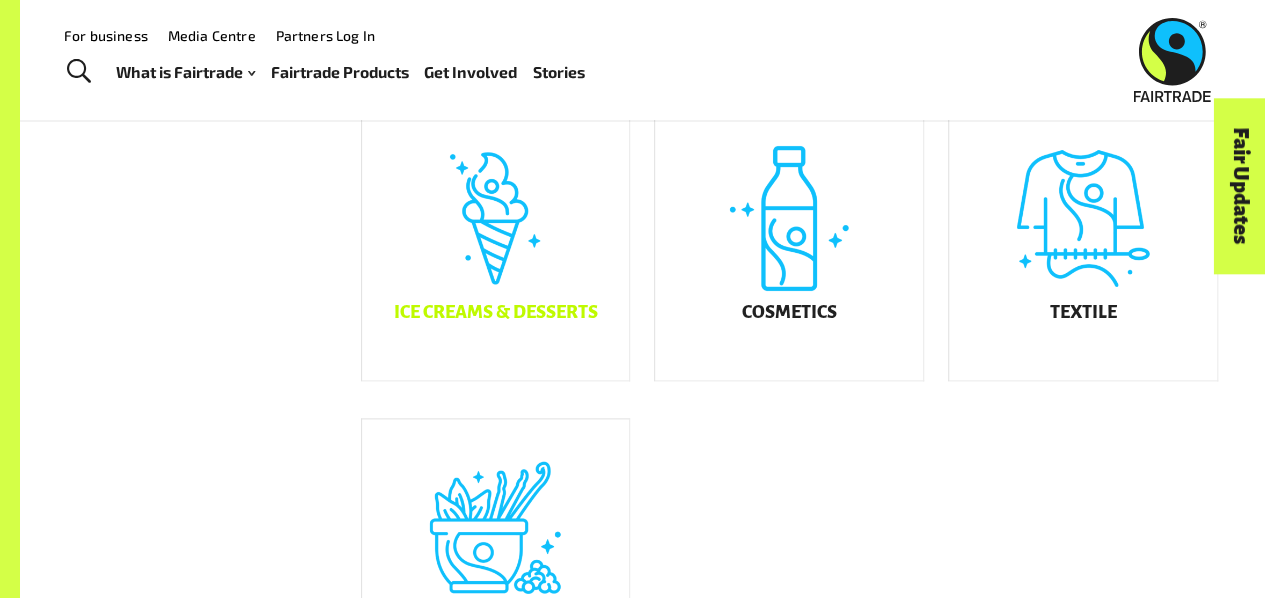 click on "Ice Creams & Desserts" at bounding box center [496, 245] 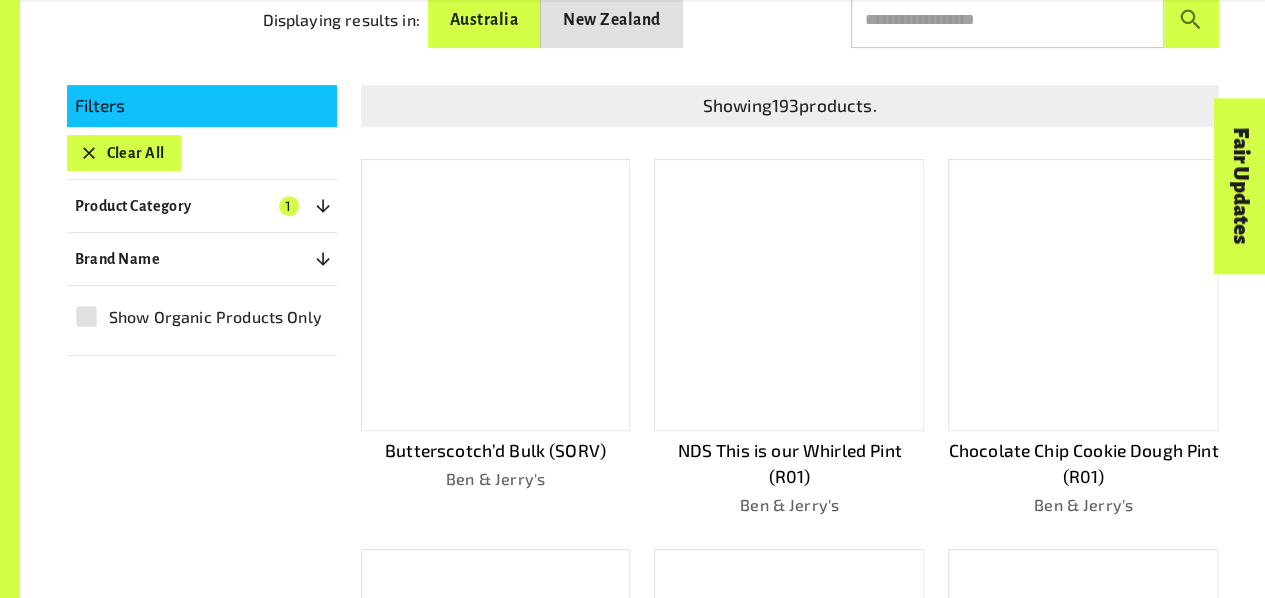 scroll, scrollTop: 395, scrollLeft: 0, axis: vertical 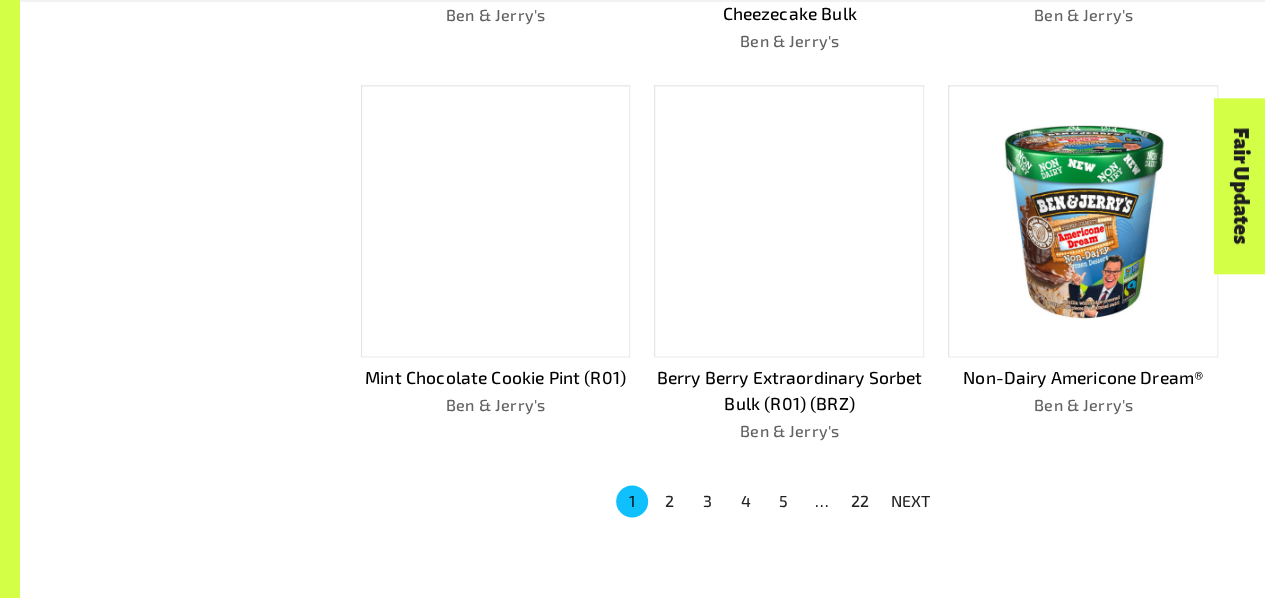 click on "2" at bounding box center (670, 501) 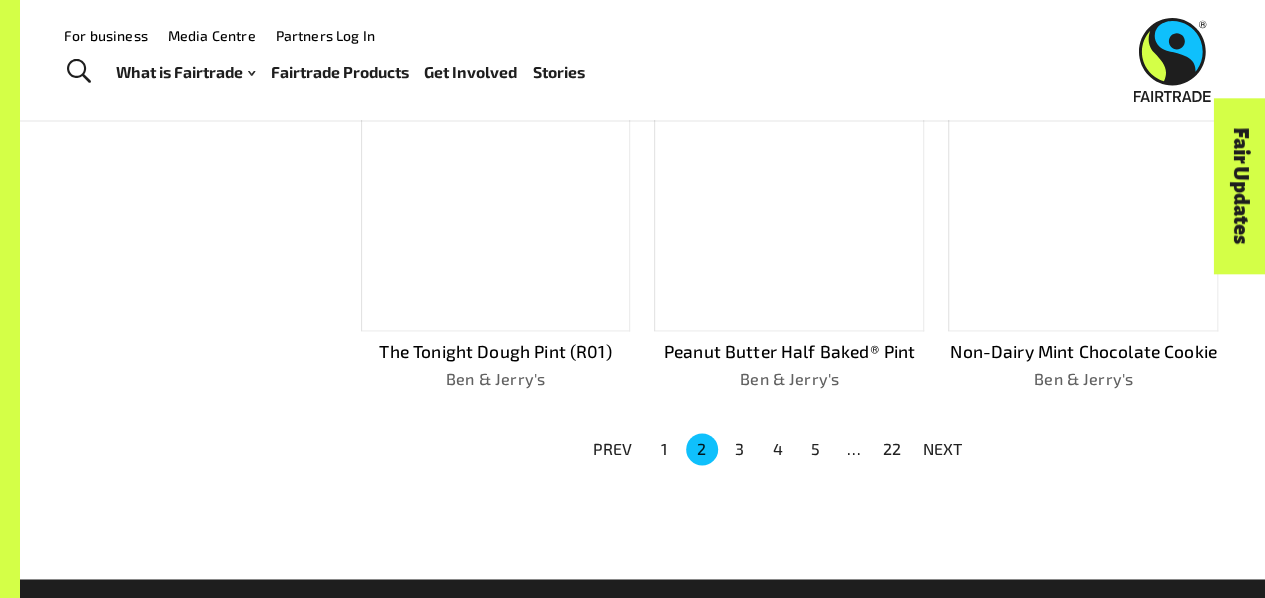 scroll, scrollTop: 1195, scrollLeft: 0, axis: vertical 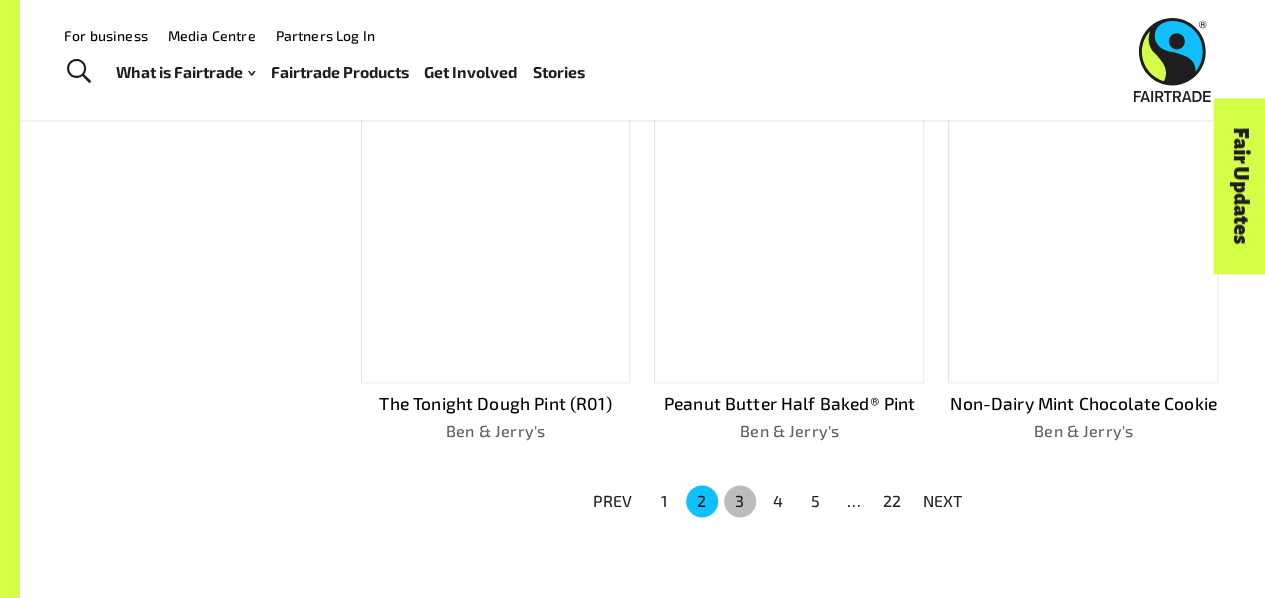 click on "3" at bounding box center [740, 501] 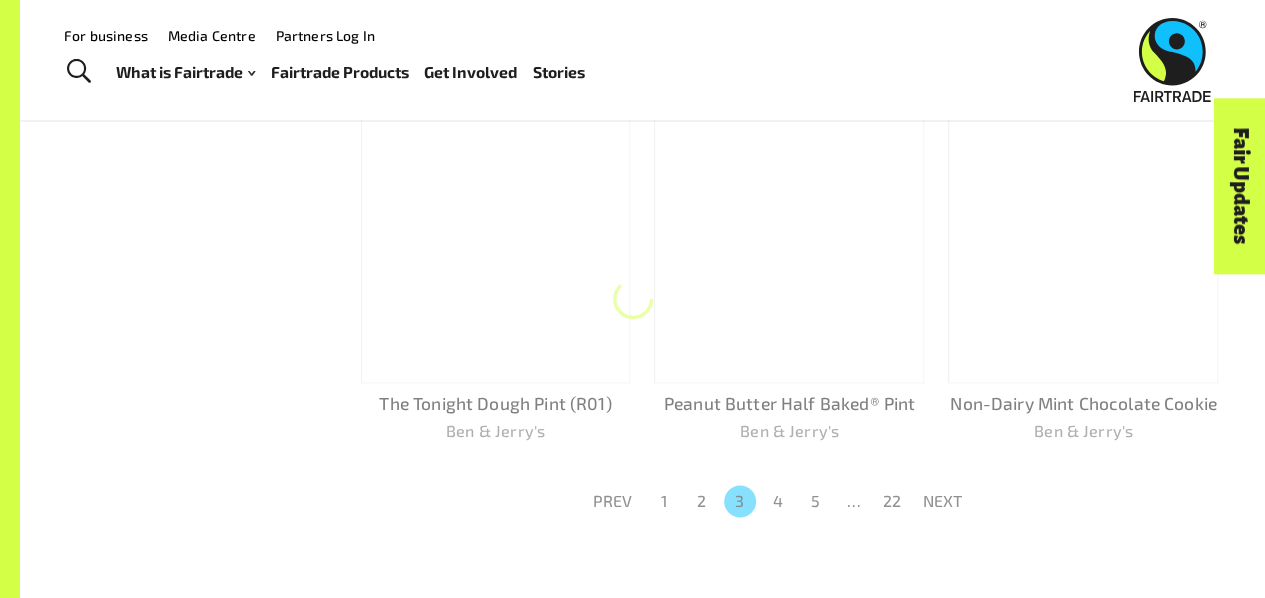 scroll, scrollTop: 1247, scrollLeft: 0, axis: vertical 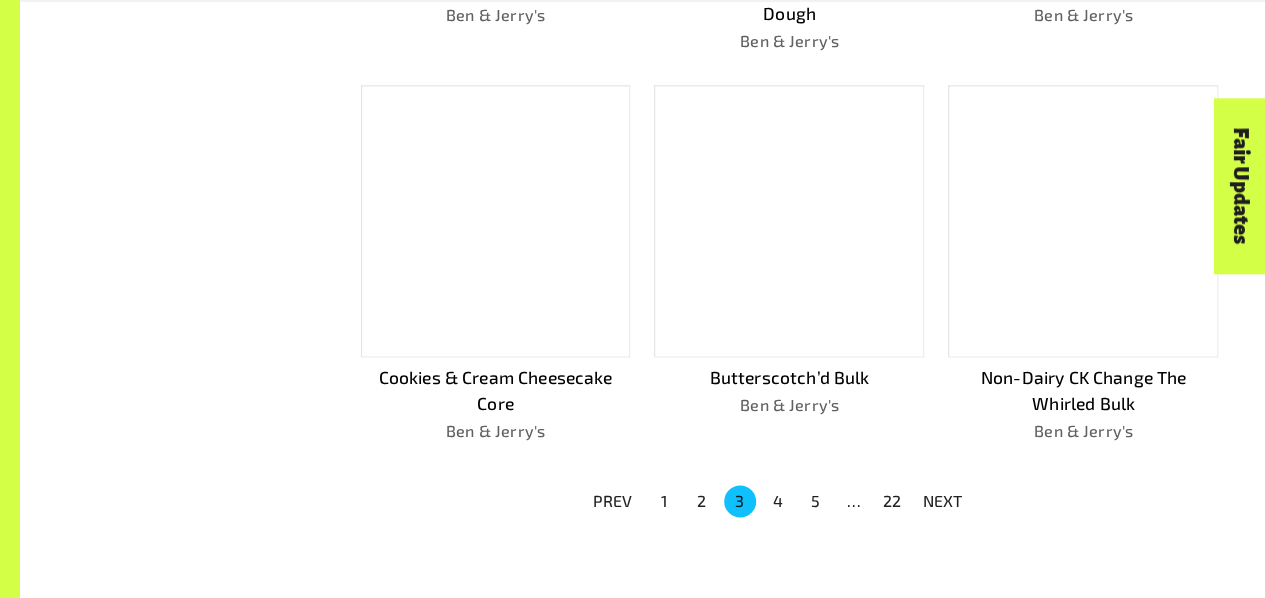 click on "4" at bounding box center (778, 501) 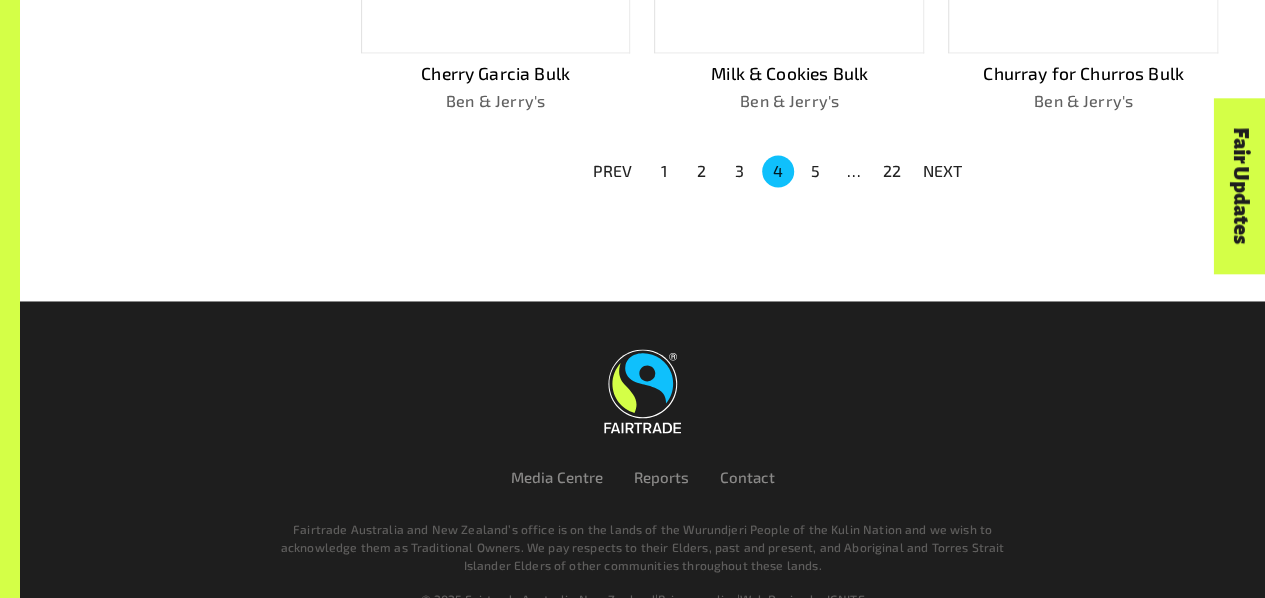 scroll, scrollTop: 1569, scrollLeft: 0, axis: vertical 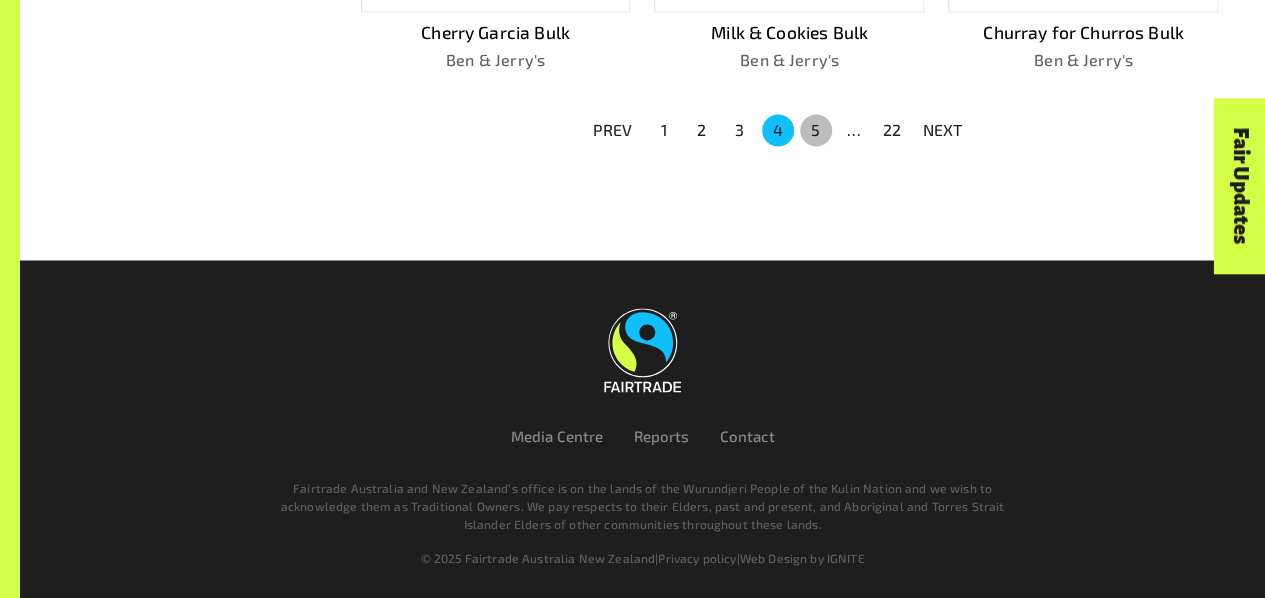 click on "5" at bounding box center [816, 130] 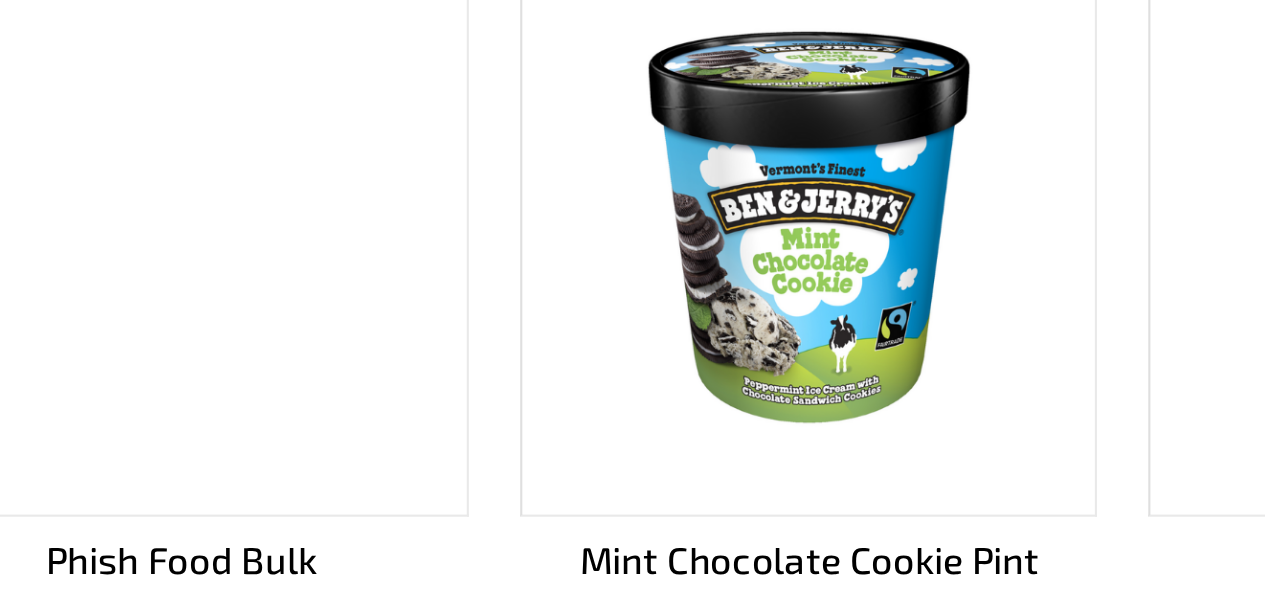 scroll, scrollTop: 1230, scrollLeft: 0, axis: vertical 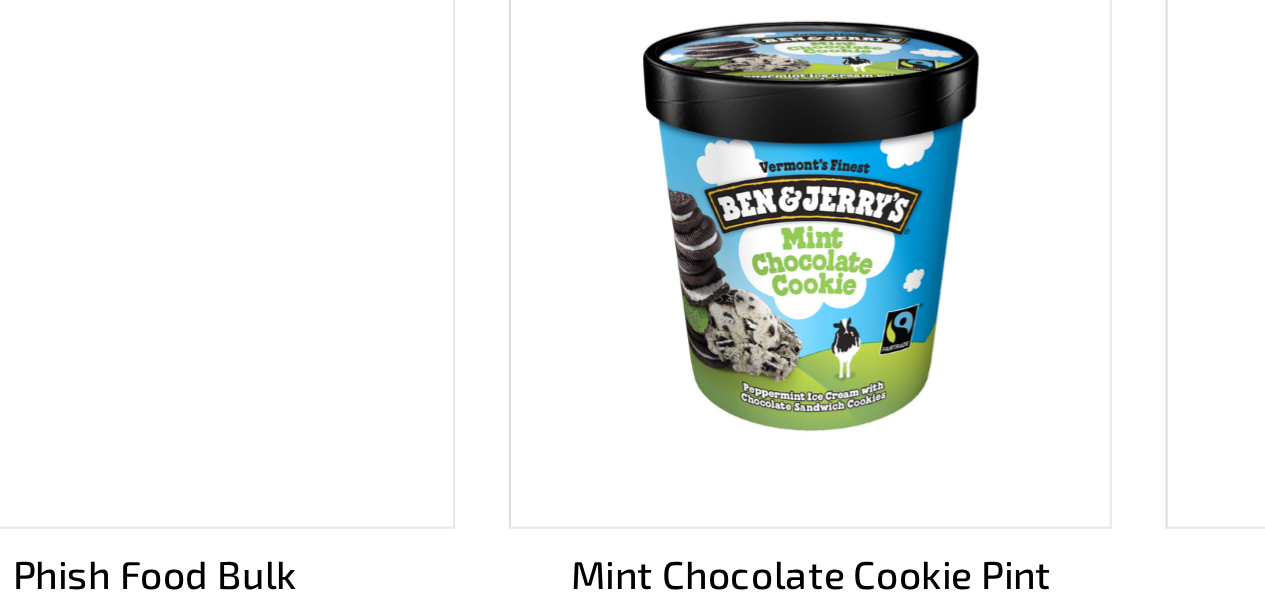 click at bounding box center [789, 238] 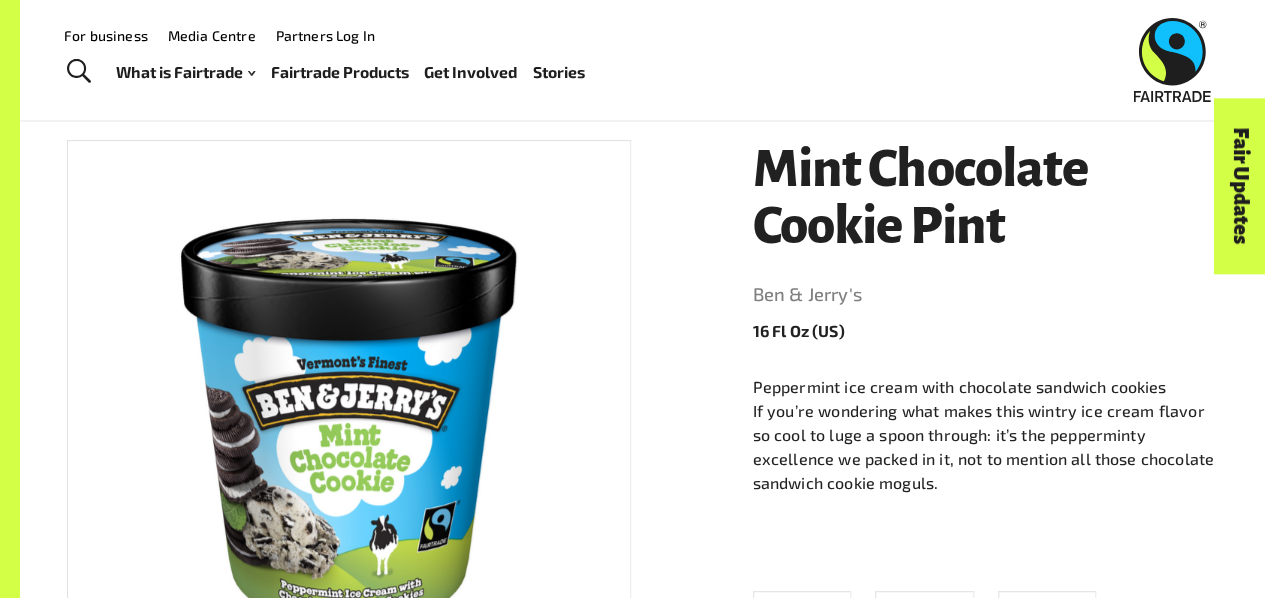 scroll, scrollTop: 239, scrollLeft: 0, axis: vertical 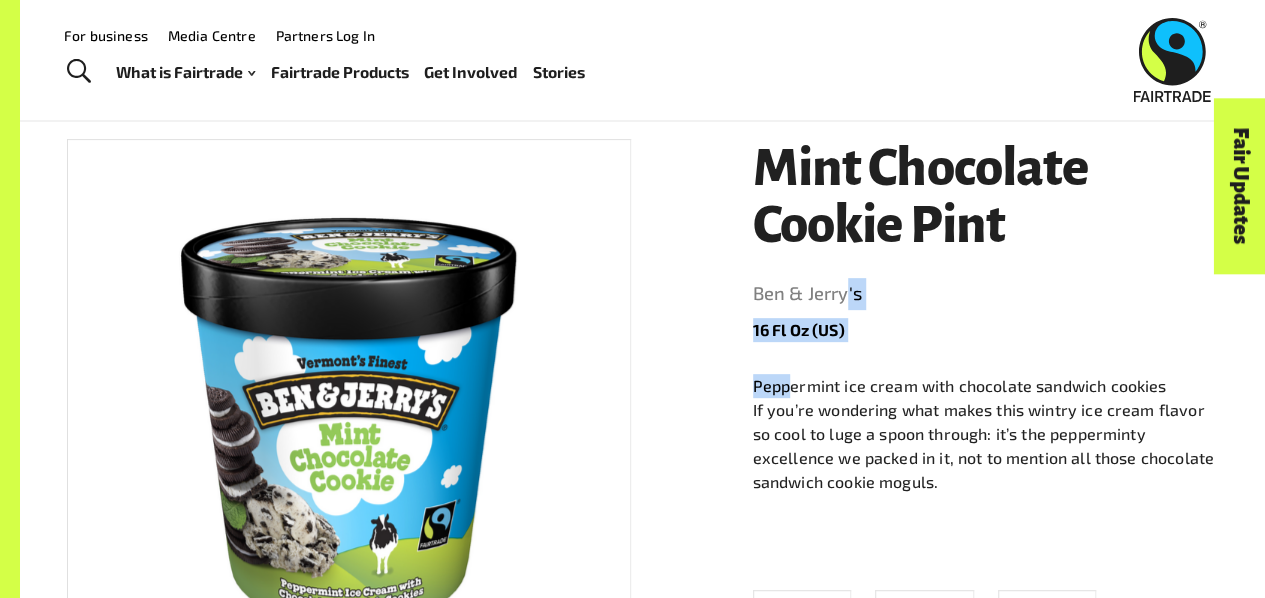 drag, startPoint x: 788, startPoint y: 356, endPoint x: 853, endPoint y: 267, distance: 110.20889 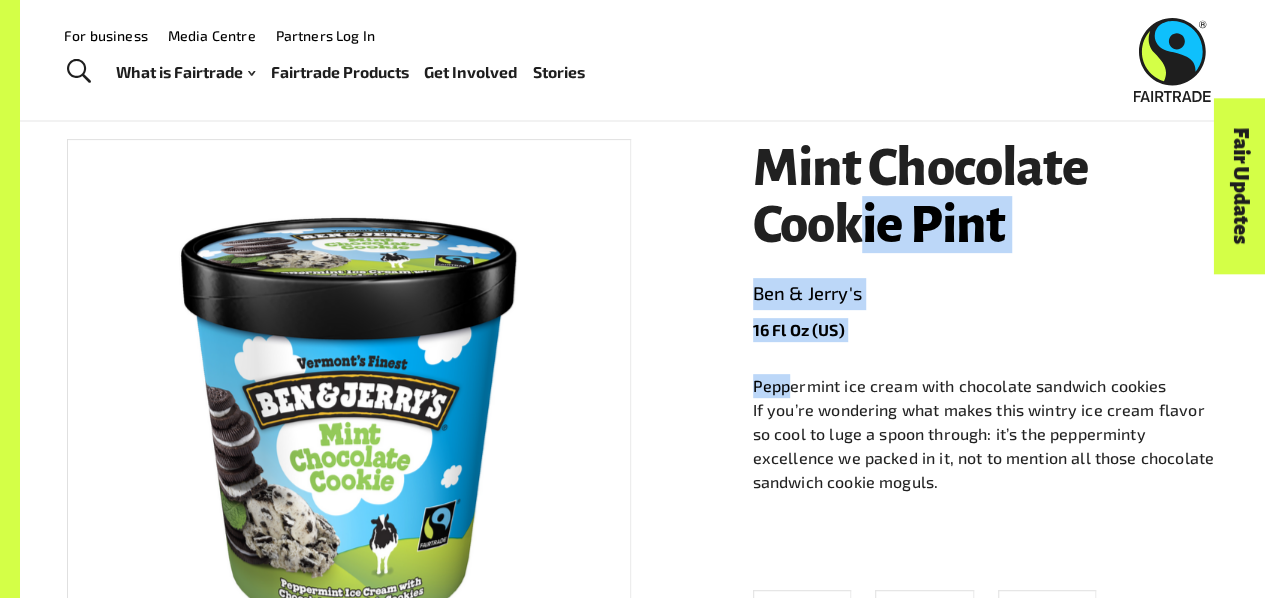 click on "Mint Chocolate Cookie Pint" at bounding box center (986, 196) 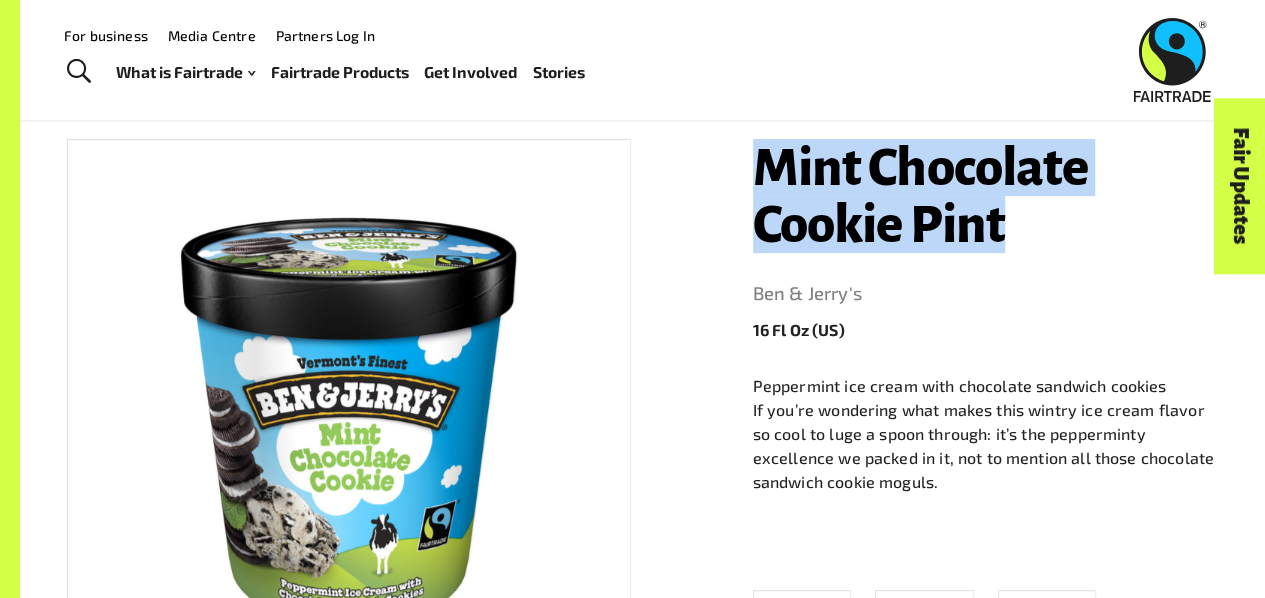 drag, startPoint x: 1033, startPoint y: 223, endPoint x: 734, endPoint y: 157, distance: 306.19766 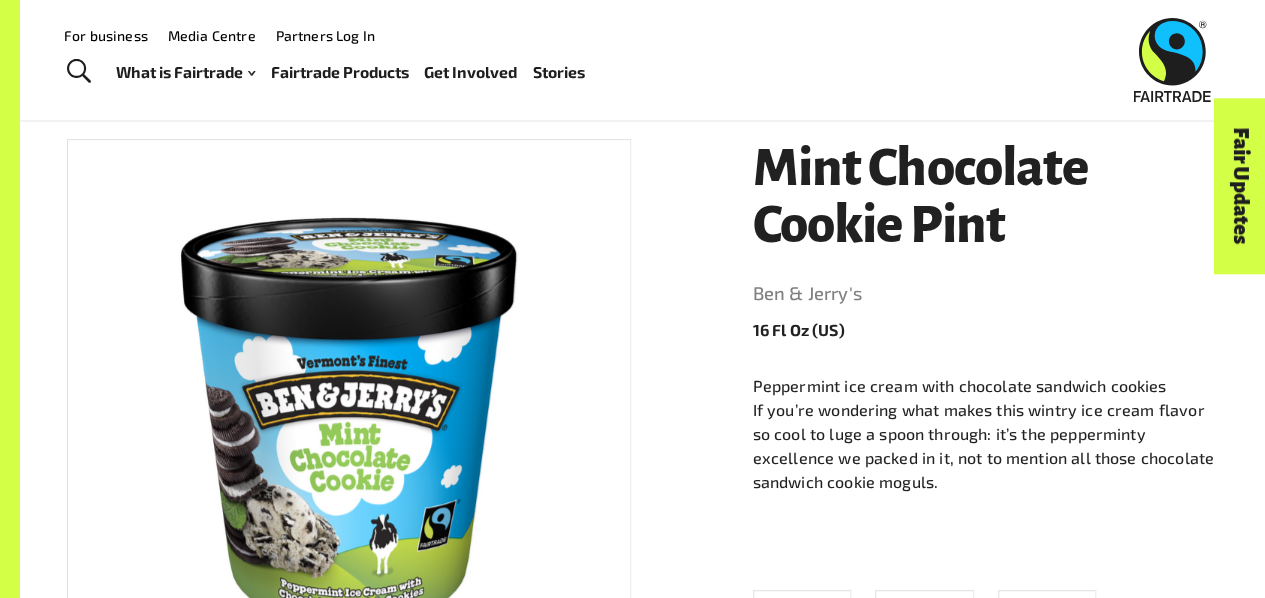 click on "If you’re wondering what makes this wintry ice cream flavor so cool to luge a spoon through: it’s the pepperminty excellence we packed in it, not to mention all those chocolate sandwich cookie moguls." at bounding box center (986, 446) 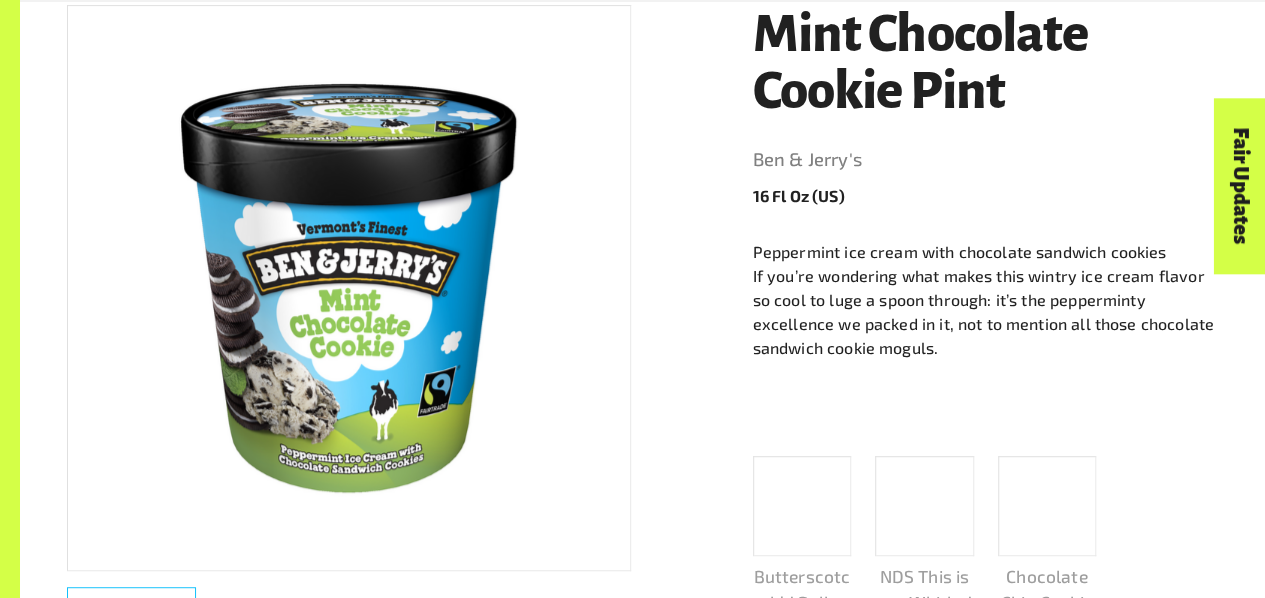 scroll, scrollTop: 374, scrollLeft: 0, axis: vertical 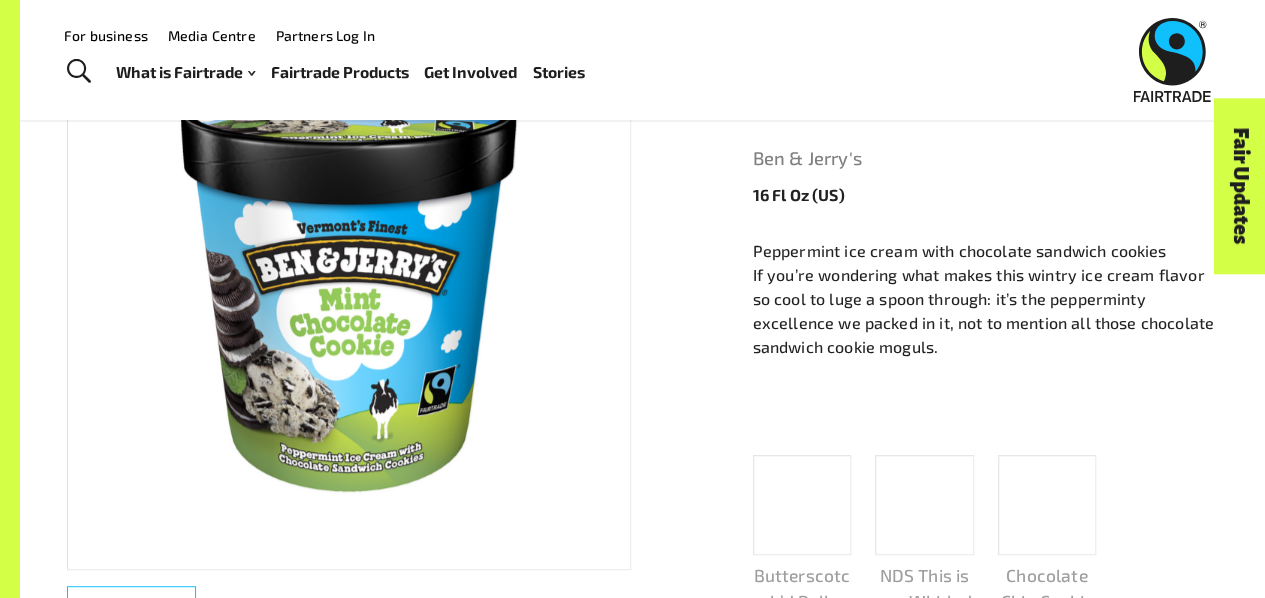 click at bounding box center [802, 505] 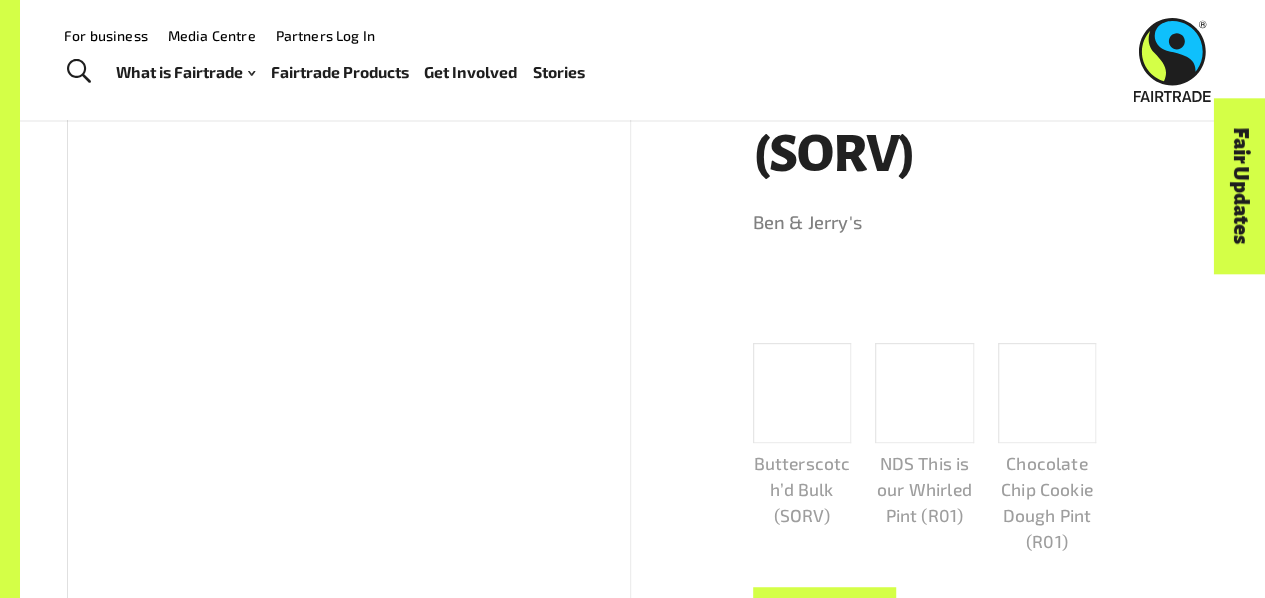 scroll, scrollTop: 303, scrollLeft: 0, axis: vertical 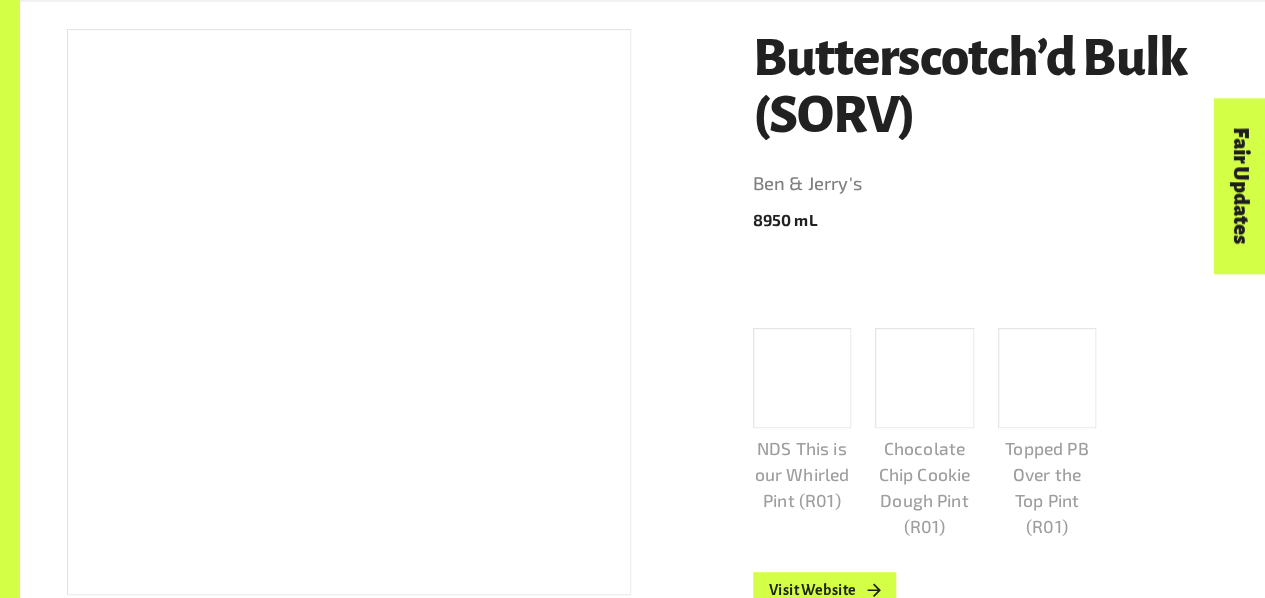 click at bounding box center (924, 378) 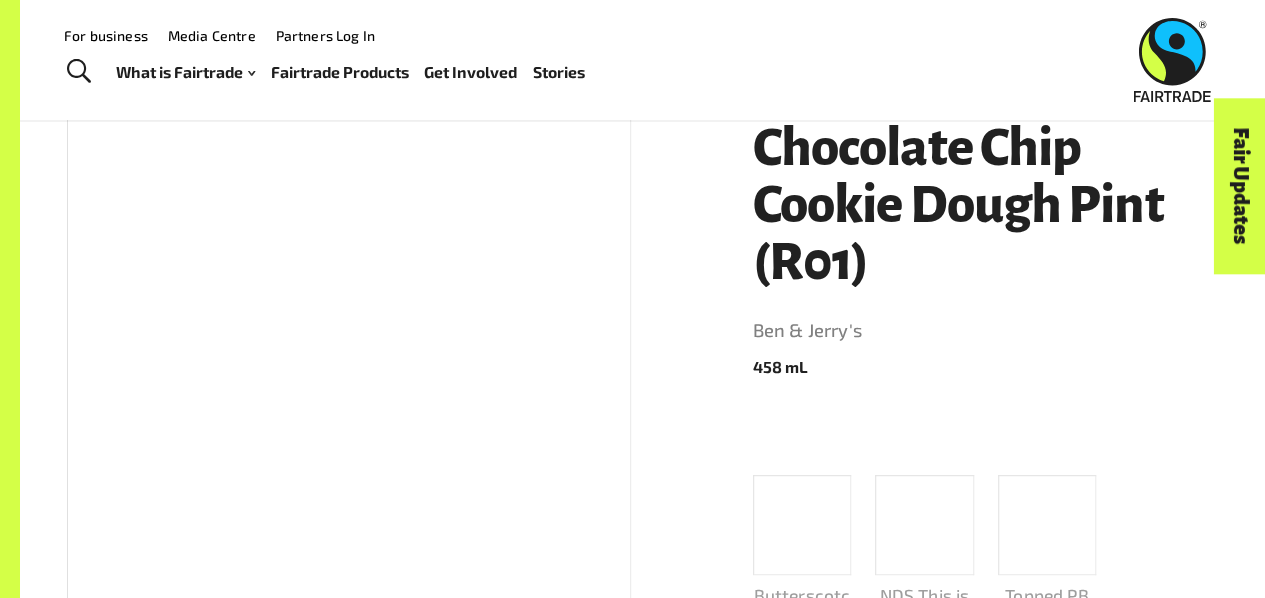 scroll, scrollTop: 209, scrollLeft: 0, axis: vertical 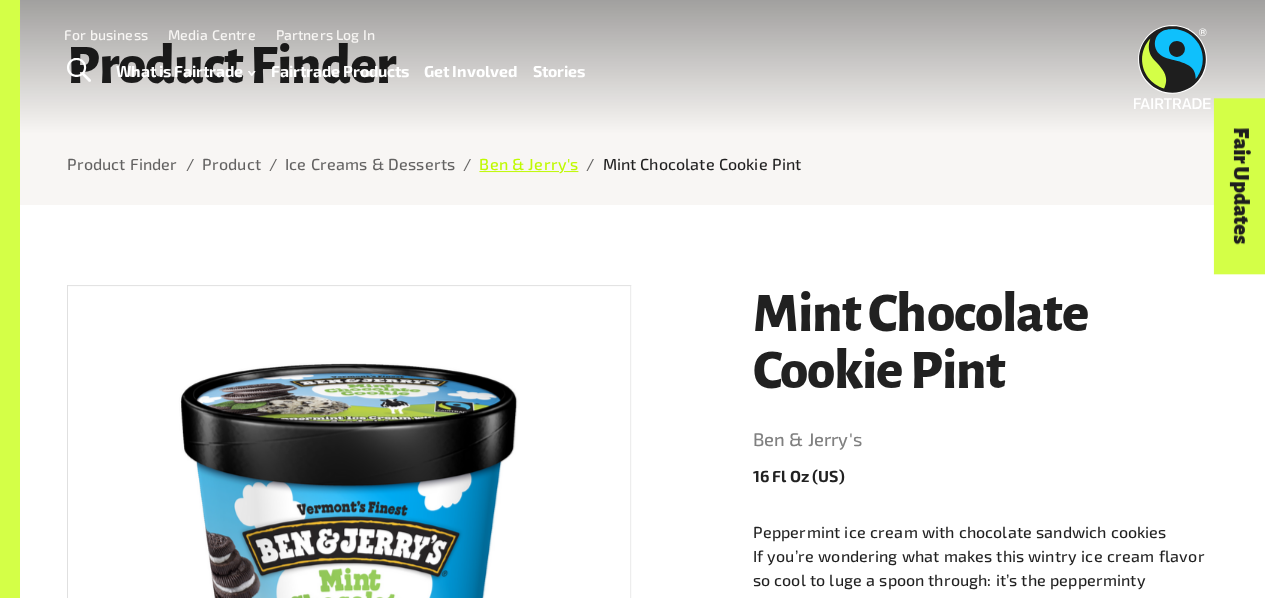 click on "Ben & Jerry's" at bounding box center [528, 163] 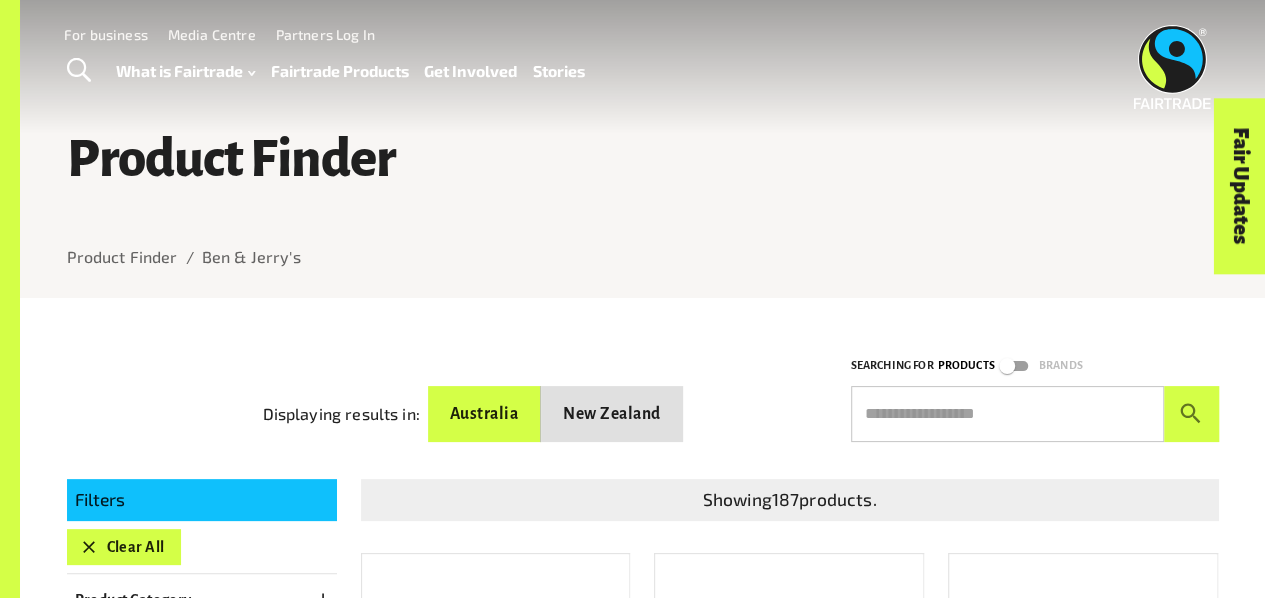 scroll, scrollTop: 46, scrollLeft: 0, axis: vertical 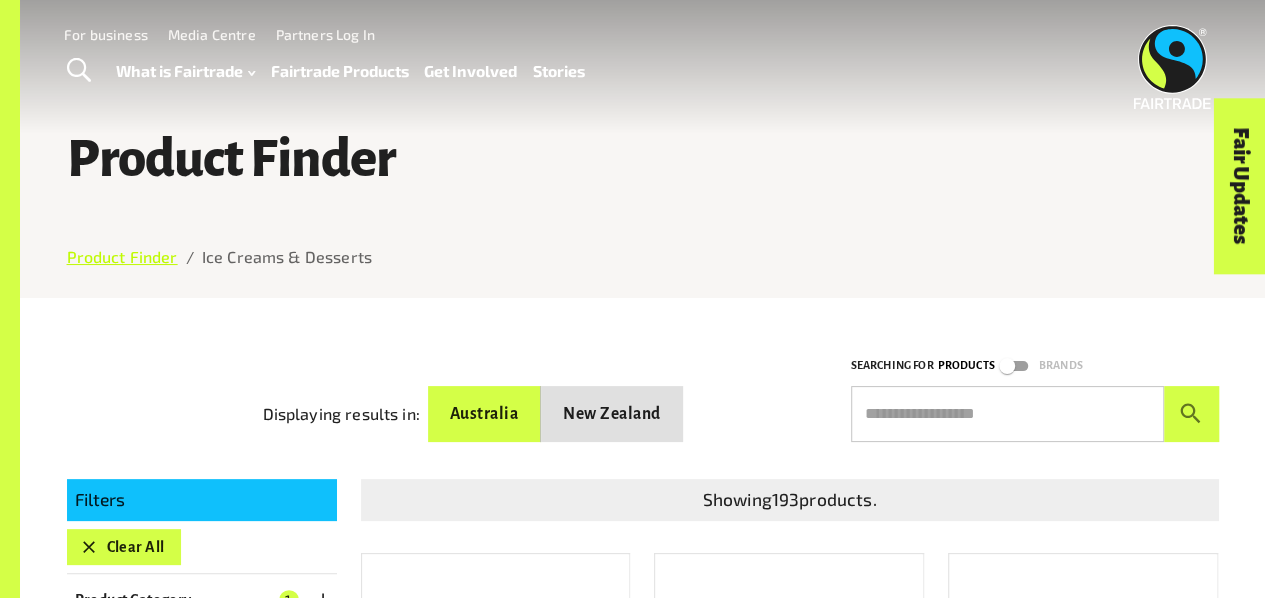 click on "Product Finder" at bounding box center [122, 256] 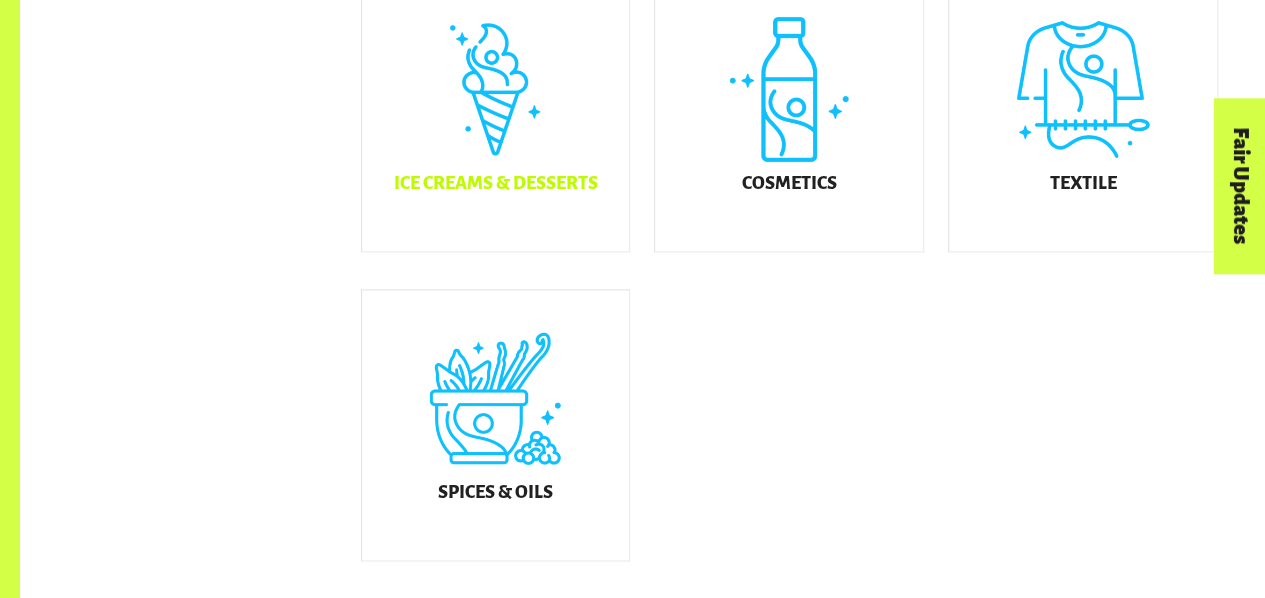 click on "Ice Creams & Desserts" at bounding box center [496, 116] 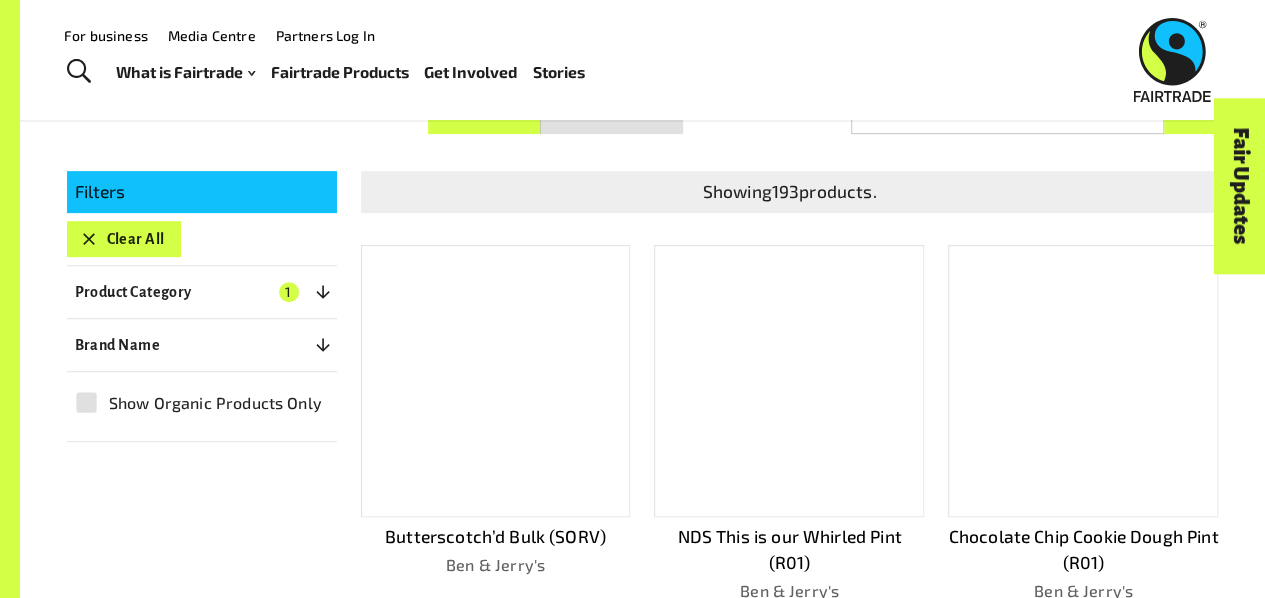 scroll, scrollTop: 303, scrollLeft: 0, axis: vertical 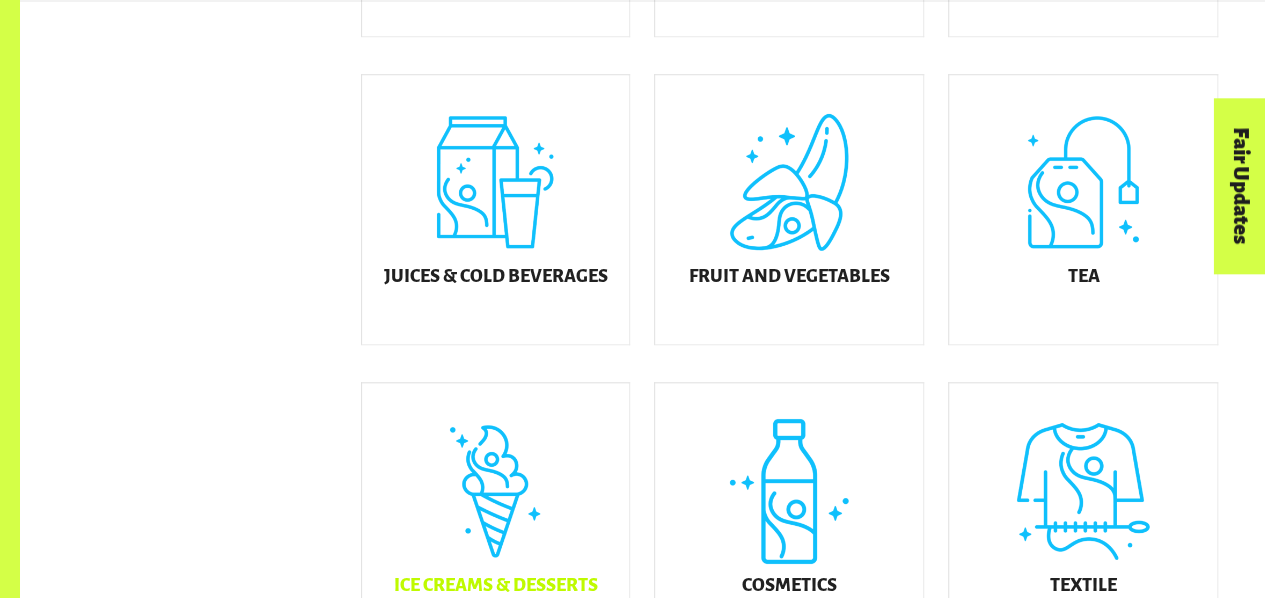 click on "Ice Creams & Desserts" at bounding box center [496, 518] 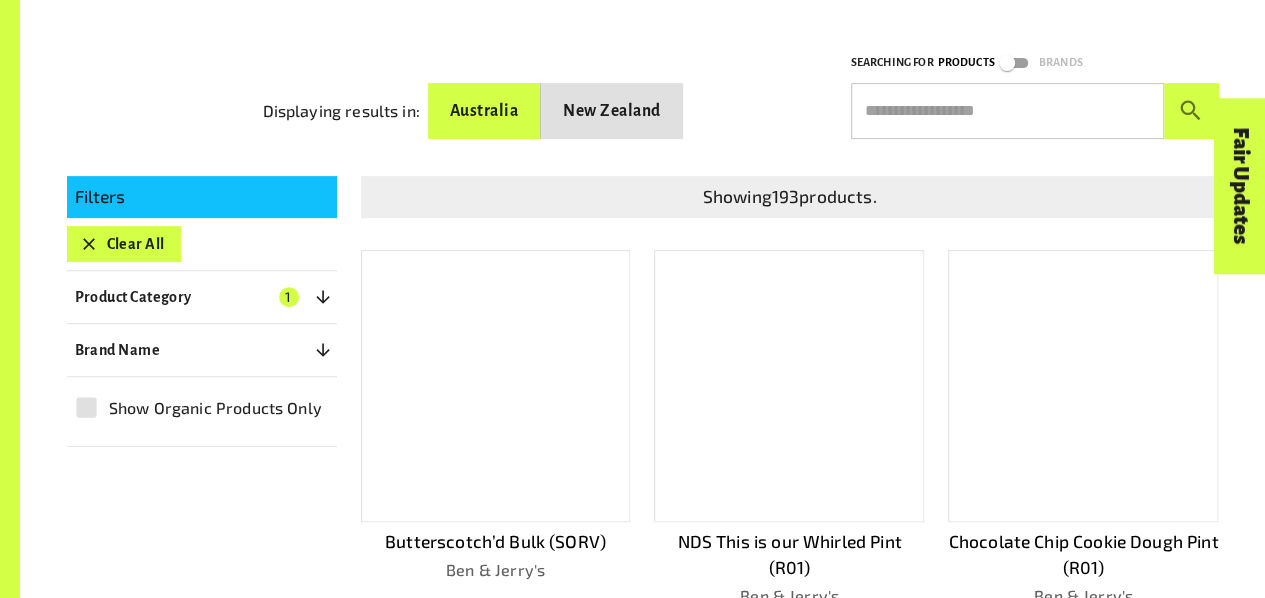 scroll, scrollTop: 302, scrollLeft: 0, axis: vertical 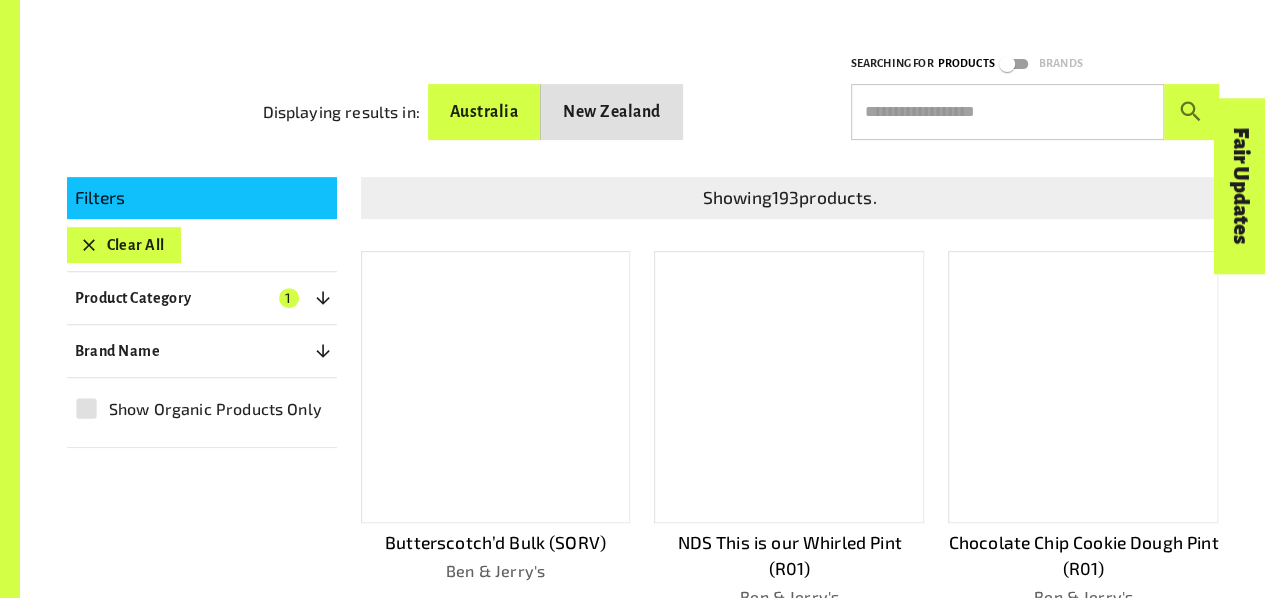 click on "Product Category 1" at bounding box center [202, 298] 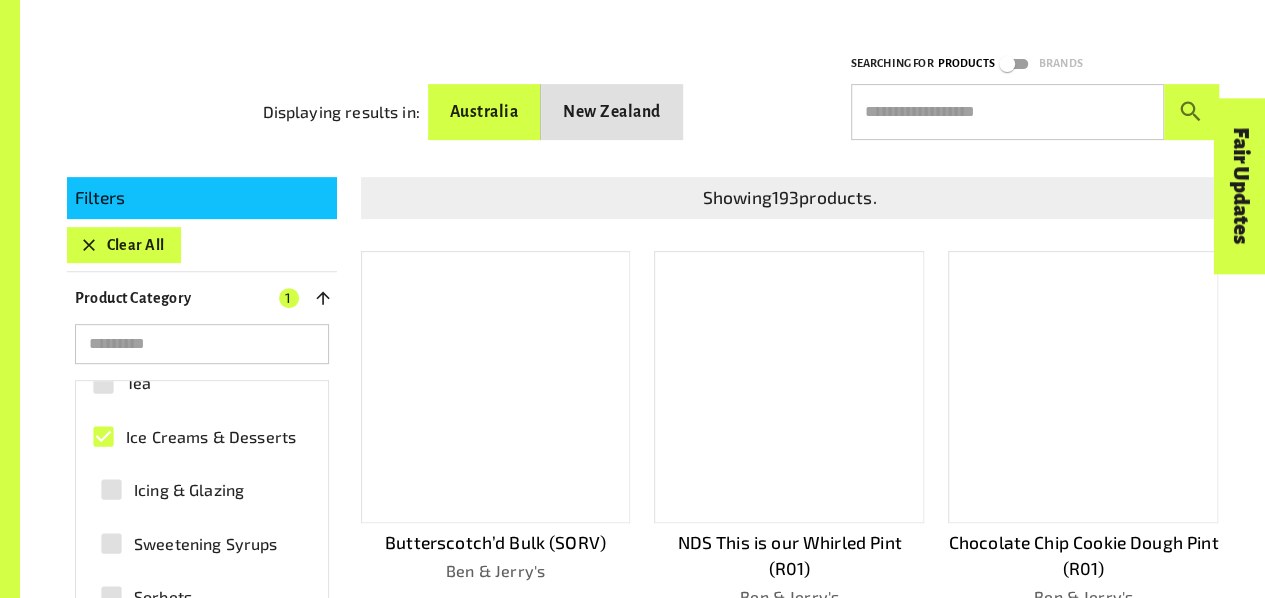 scroll, scrollTop: 348, scrollLeft: 0, axis: vertical 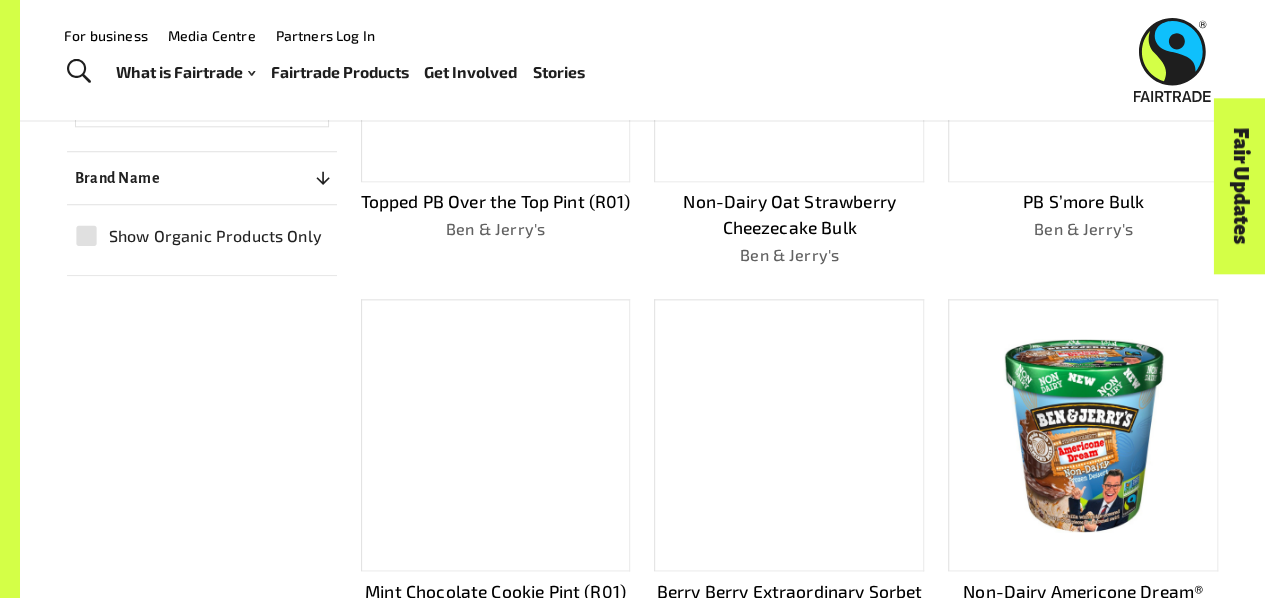click on "Show Organic Products Only" at bounding box center (215, 236) 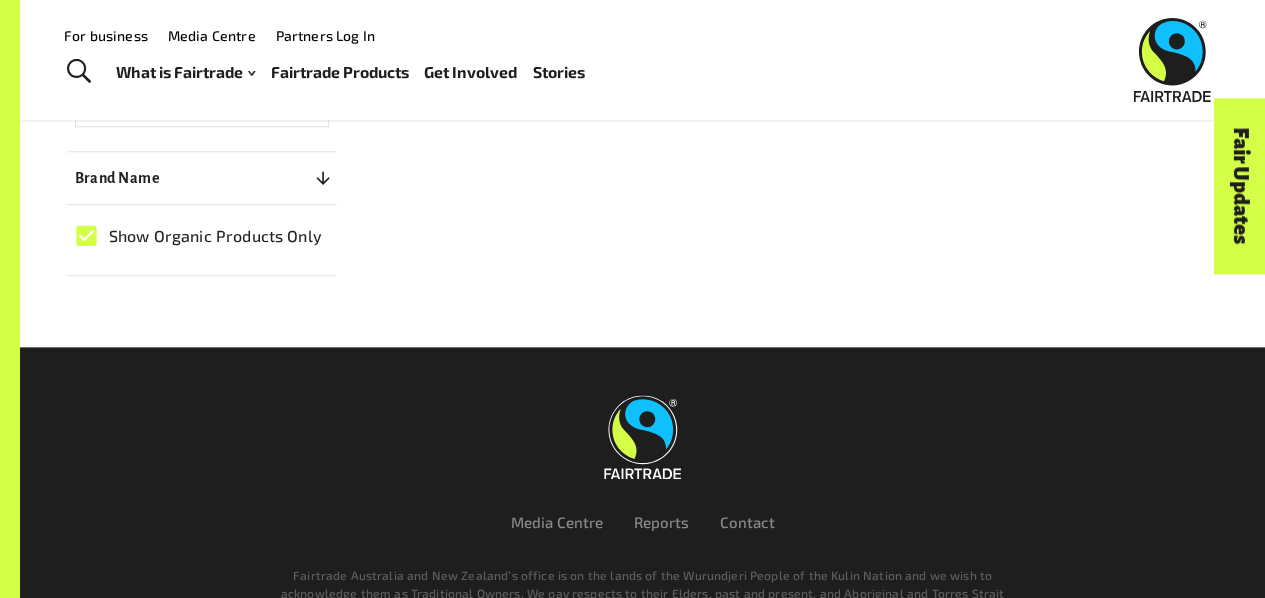 click on "Show Organic Products Only" at bounding box center [215, 236] 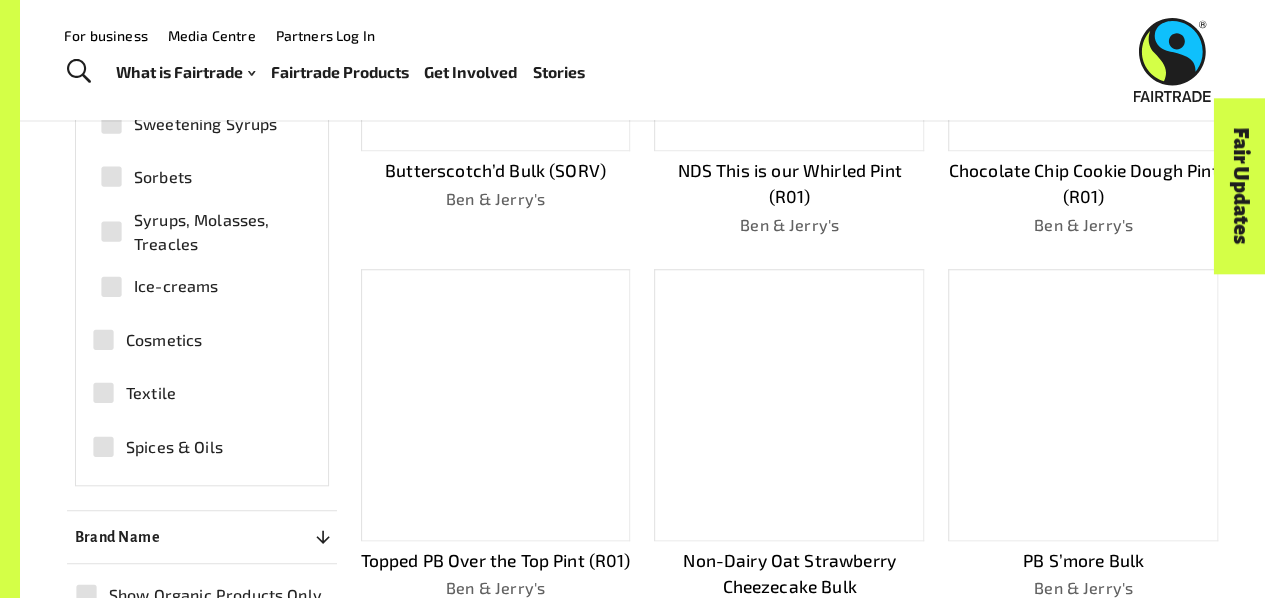 scroll, scrollTop: 668, scrollLeft: 0, axis: vertical 